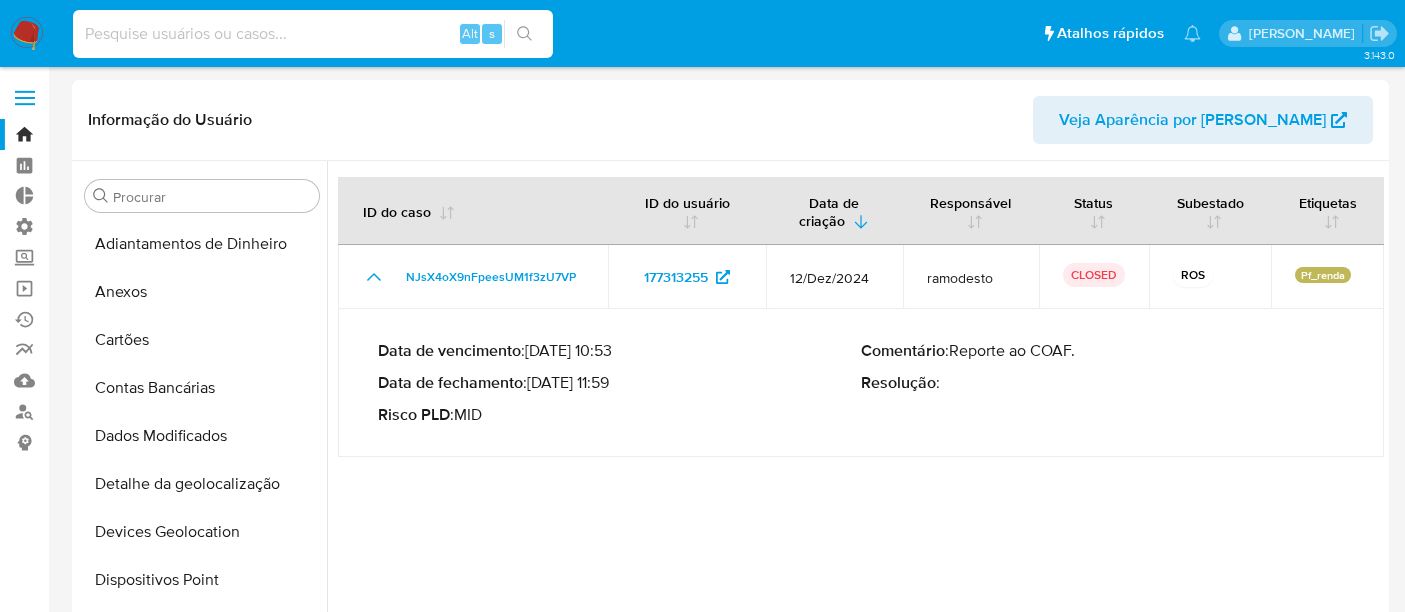 select on "10" 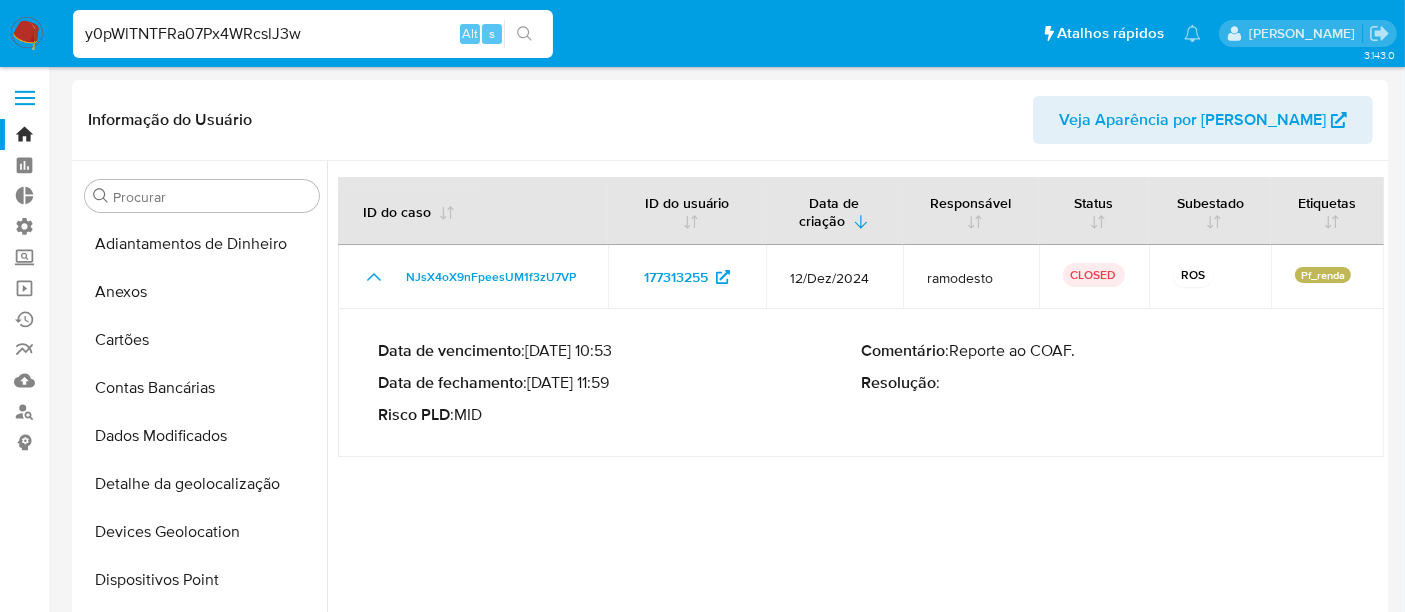 scroll, scrollTop: 400, scrollLeft: 0, axis: vertical 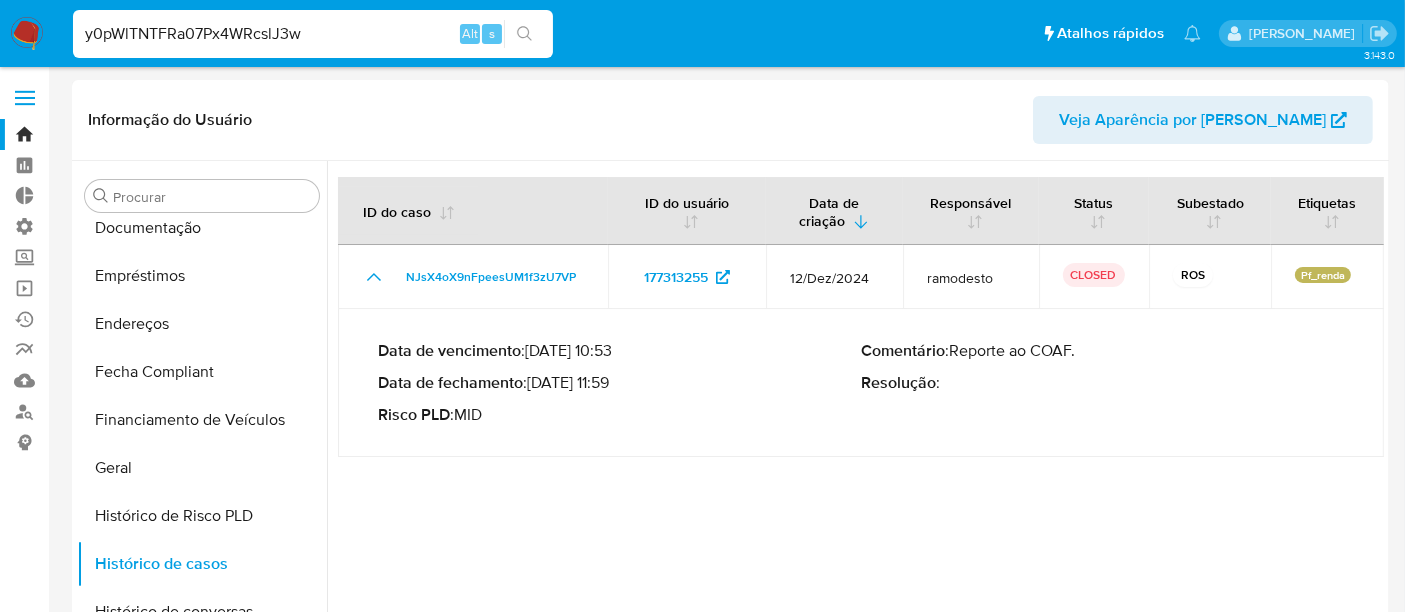 type on "y0pWlTNTFRa07Px4WRcslJ3w" 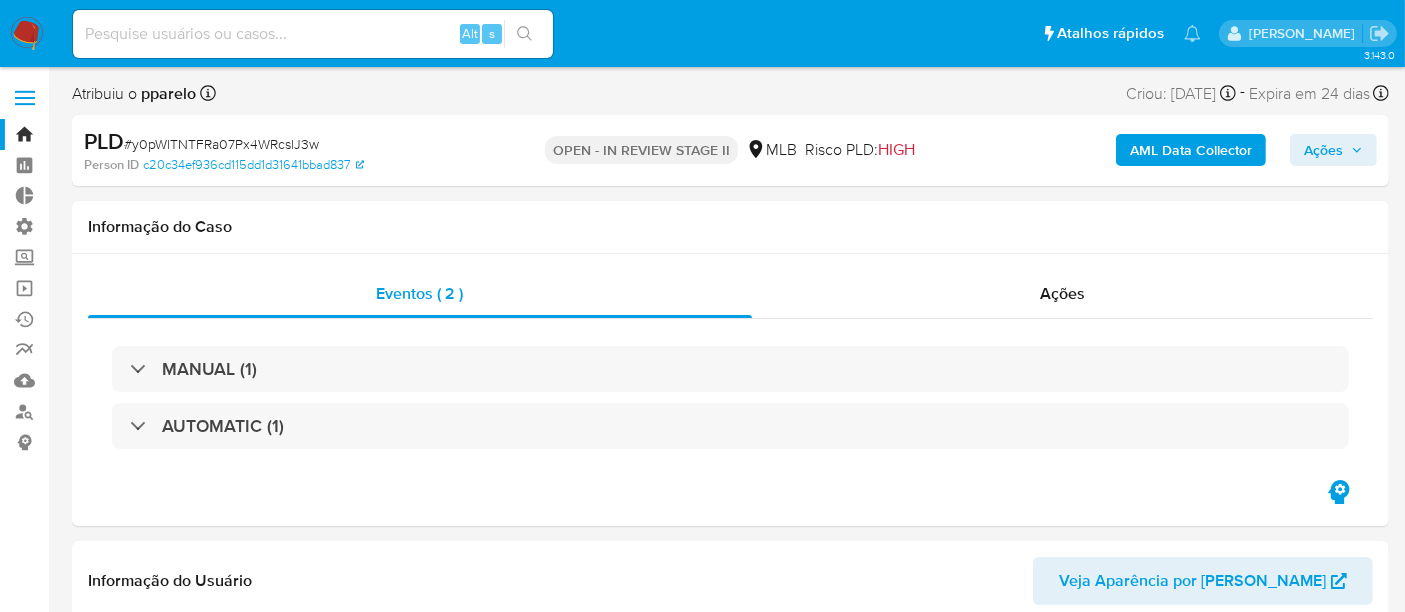 scroll, scrollTop: 844, scrollLeft: 0, axis: vertical 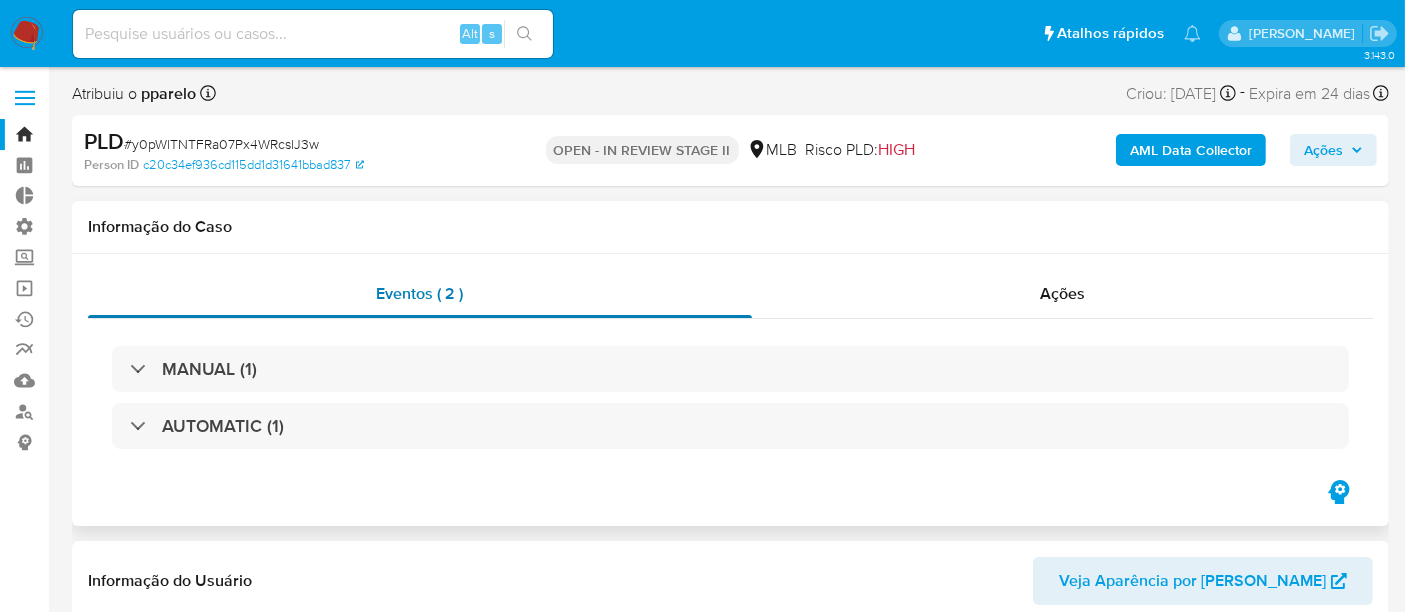 select on "10" 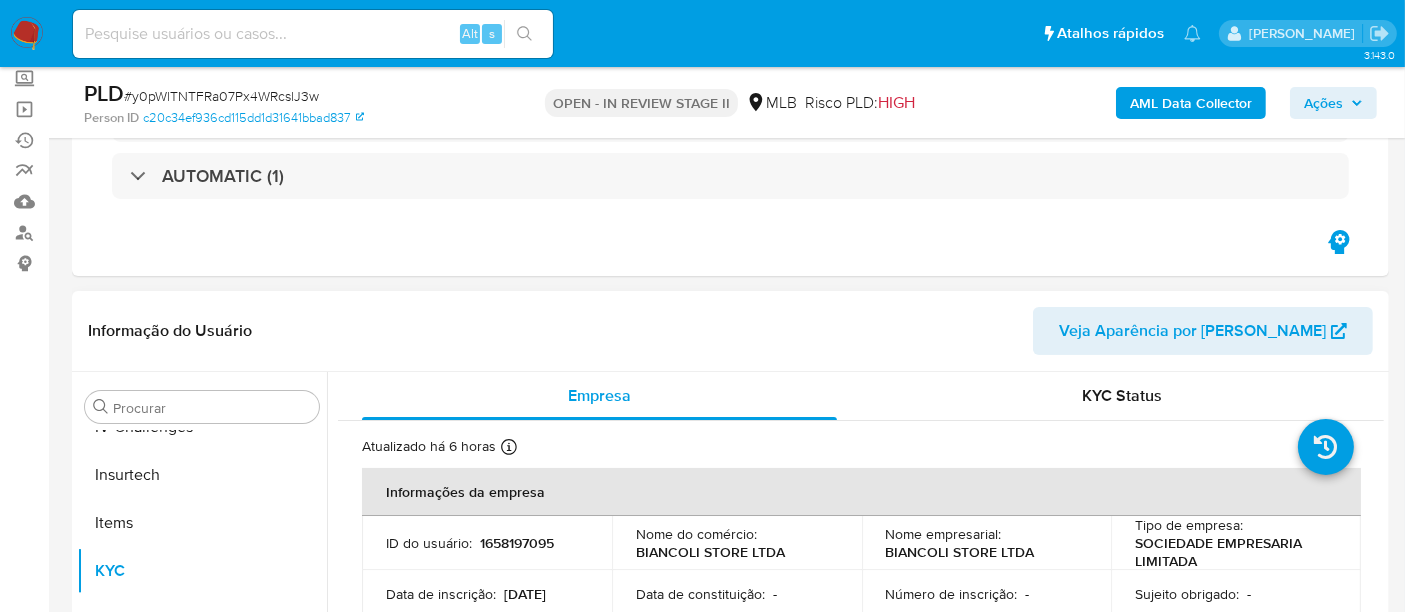 scroll, scrollTop: 333, scrollLeft: 0, axis: vertical 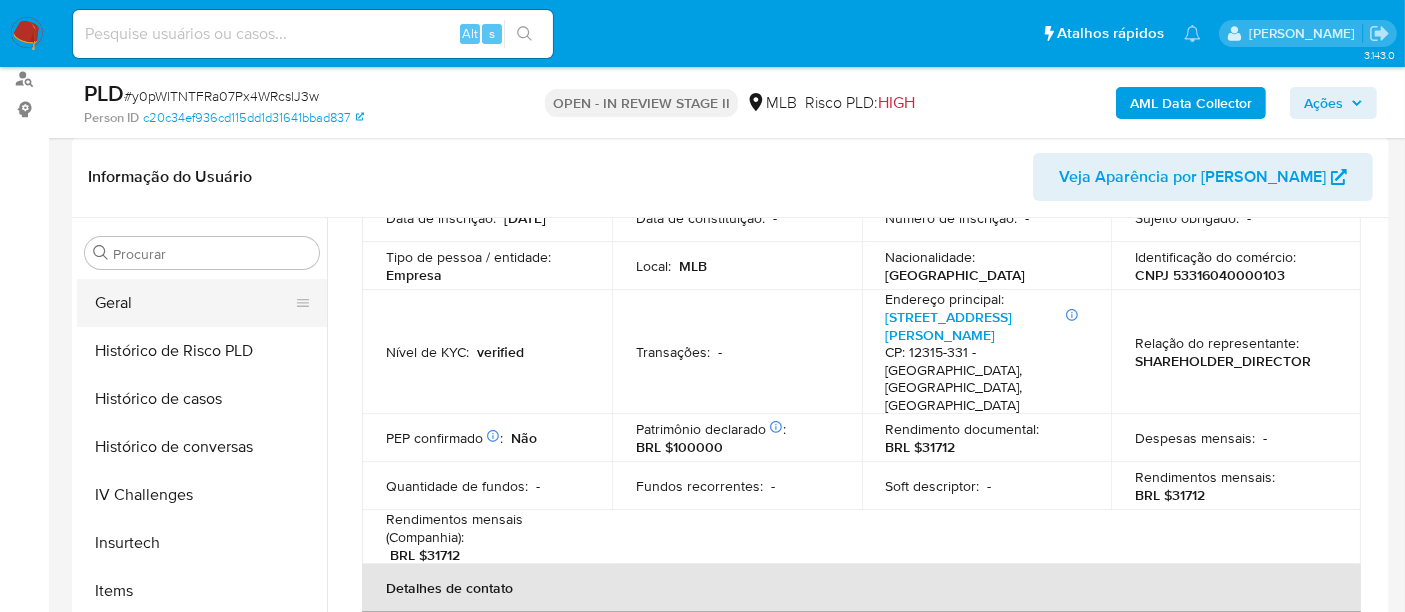 click on "Geral" at bounding box center (194, 303) 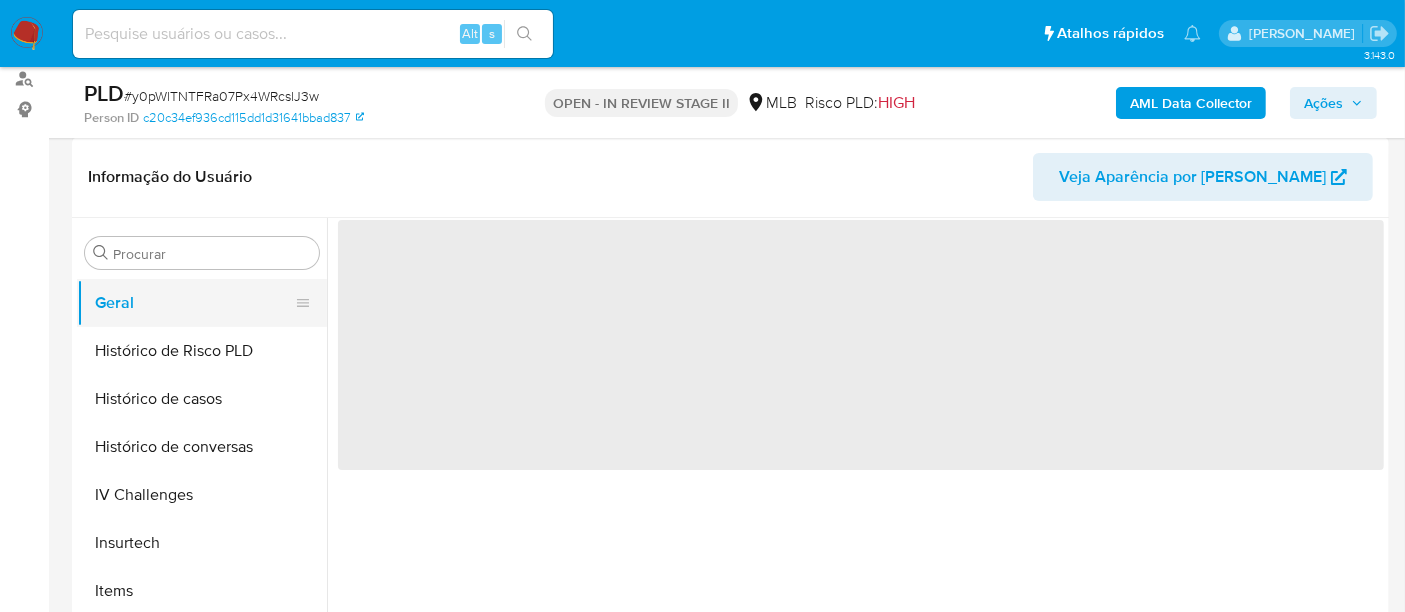 scroll, scrollTop: 0, scrollLeft: 0, axis: both 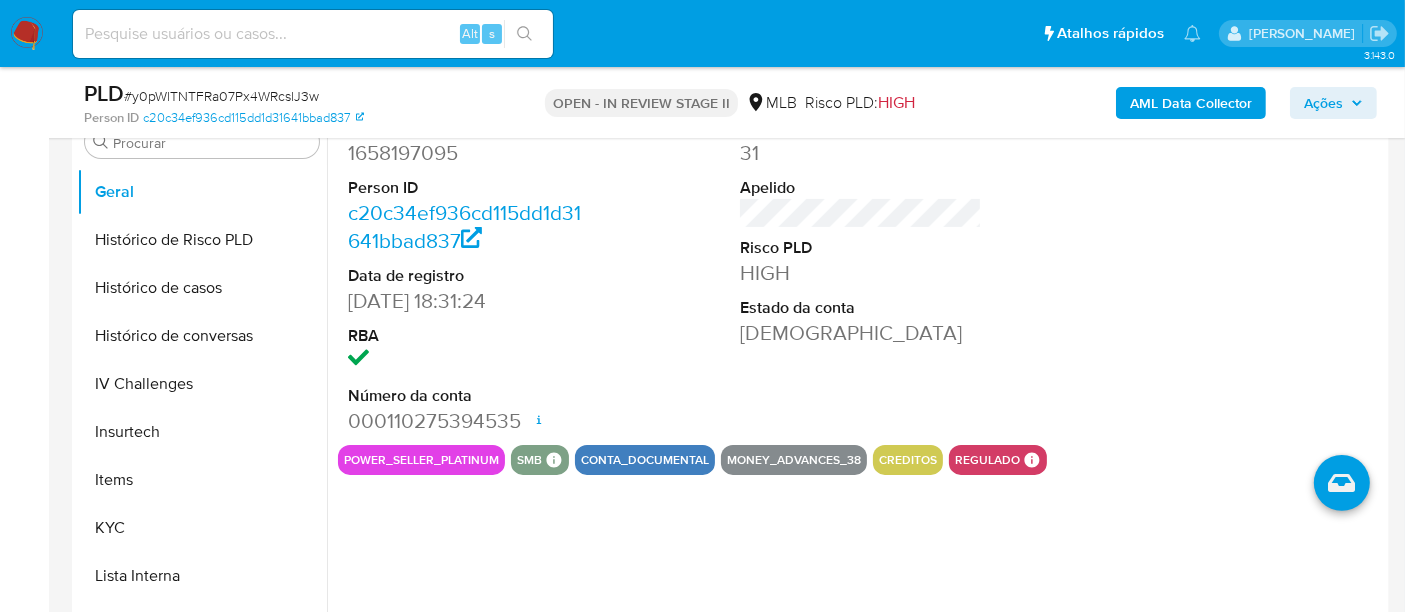 click at bounding box center (1254, 276) 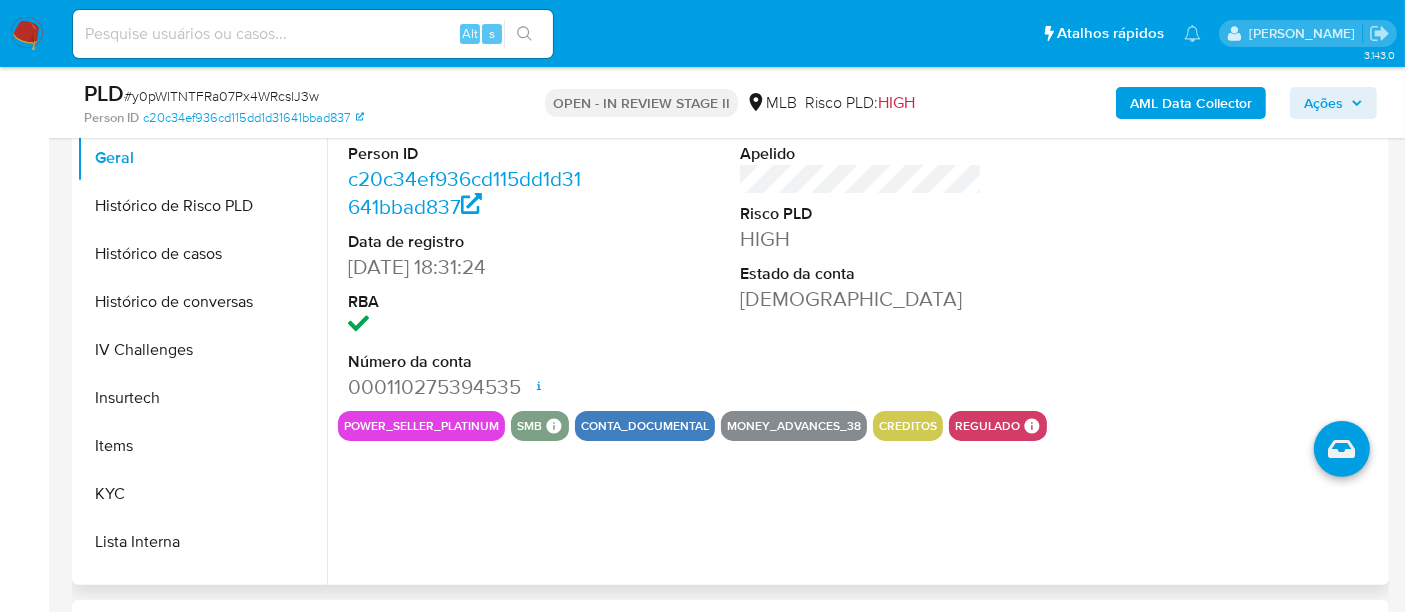 scroll, scrollTop: 444, scrollLeft: 0, axis: vertical 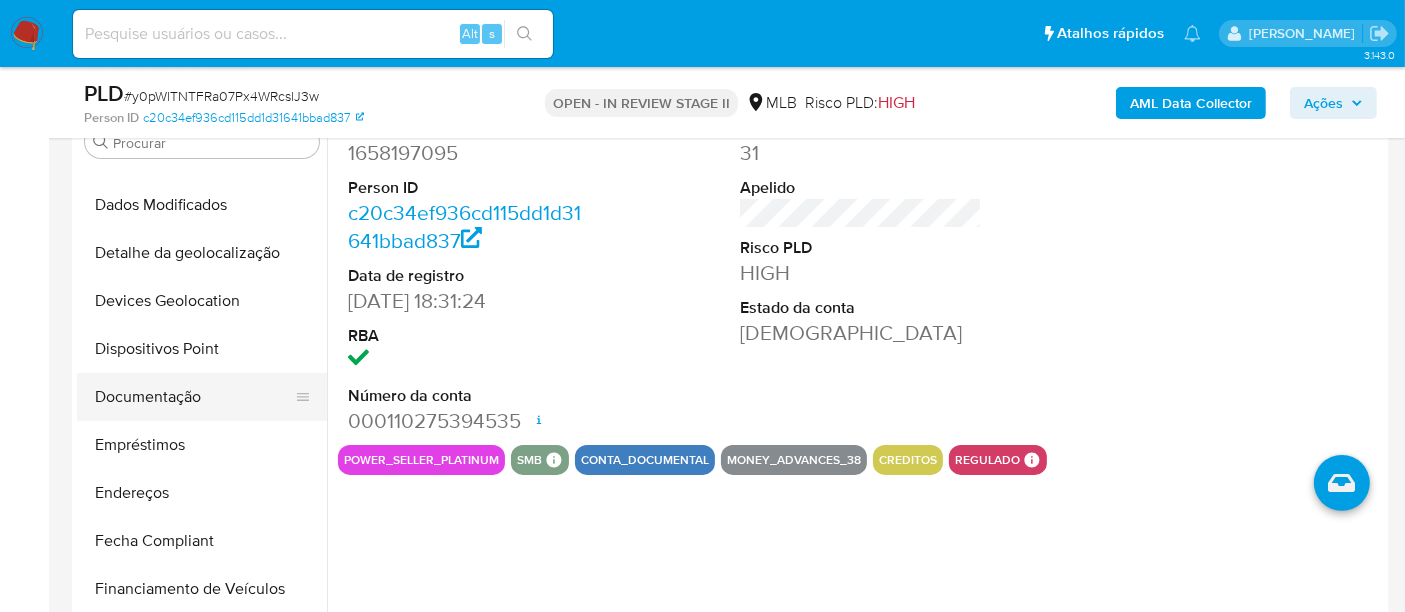 click on "Documentação" at bounding box center [194, 397] 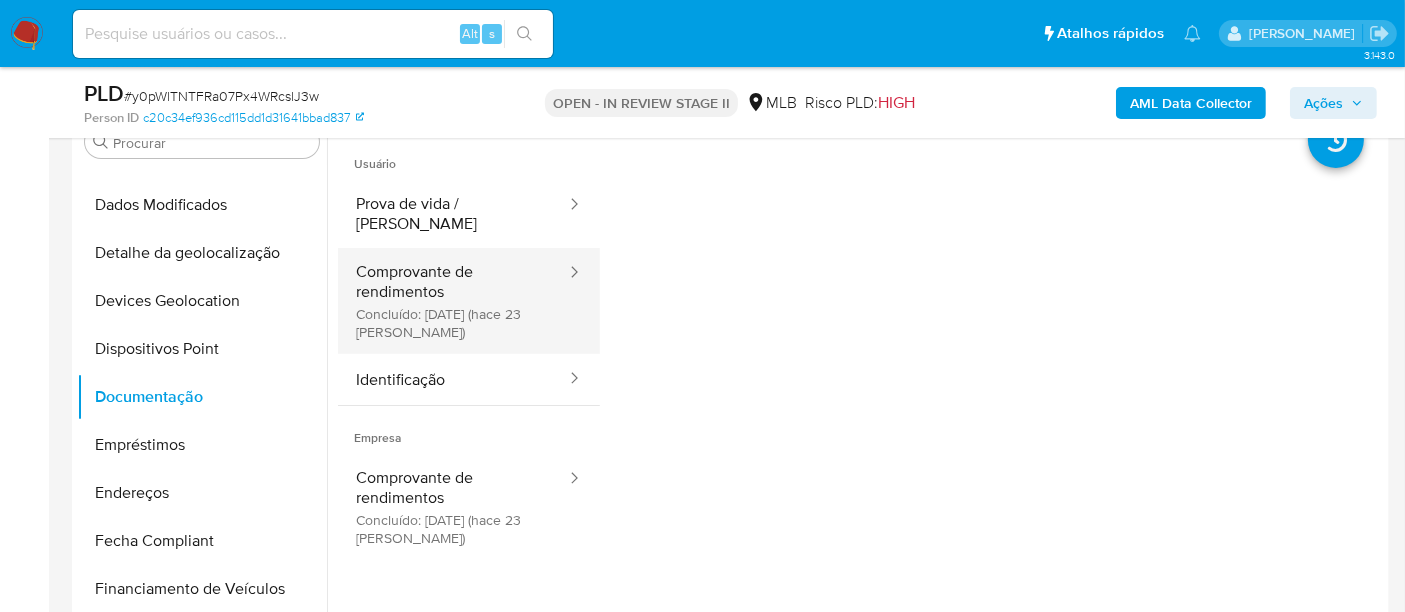 click on "Comprovante de rendimentos Concluído: [DATE] (hace 23 [PERSON_NAME])" at bounding box center (453, 301) 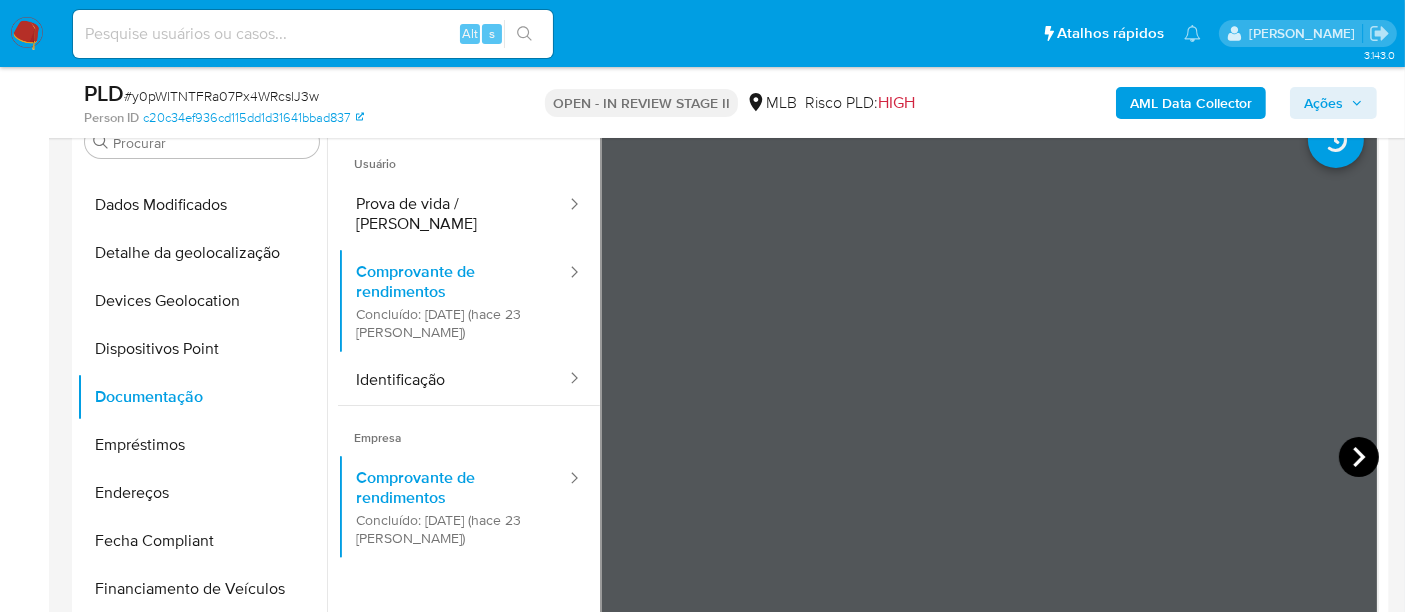 click 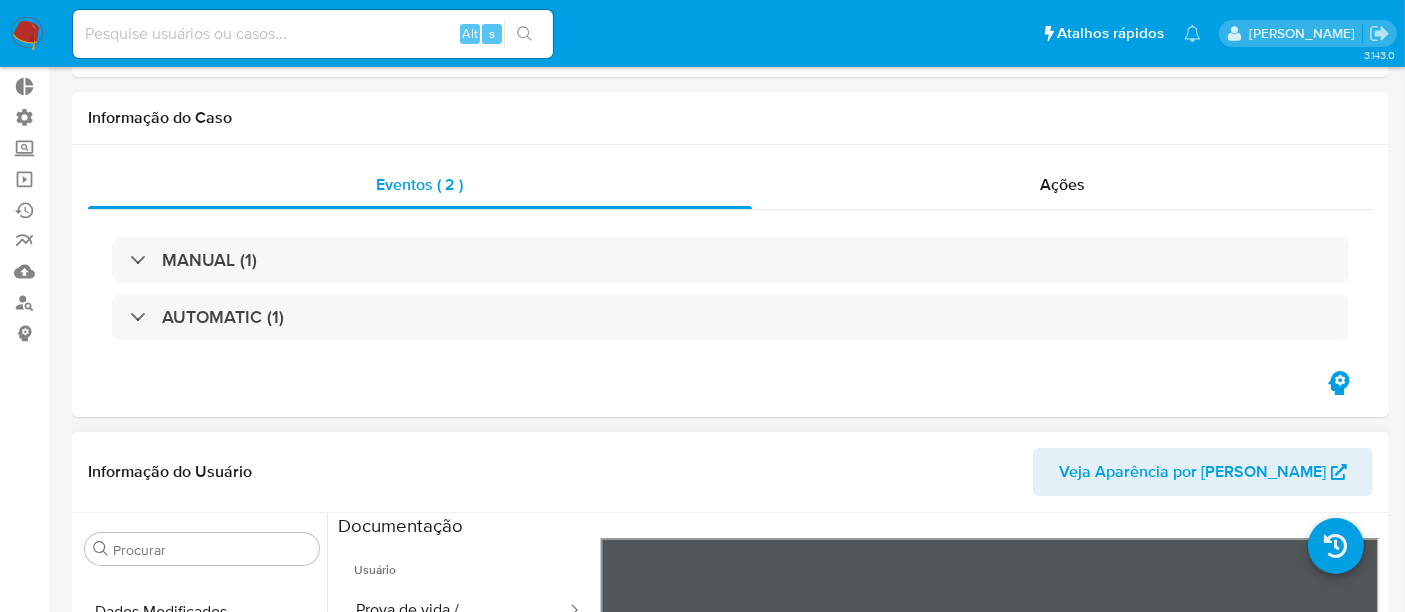 scroll, scrollTop: 0, scrollLeft: 0, axis: both 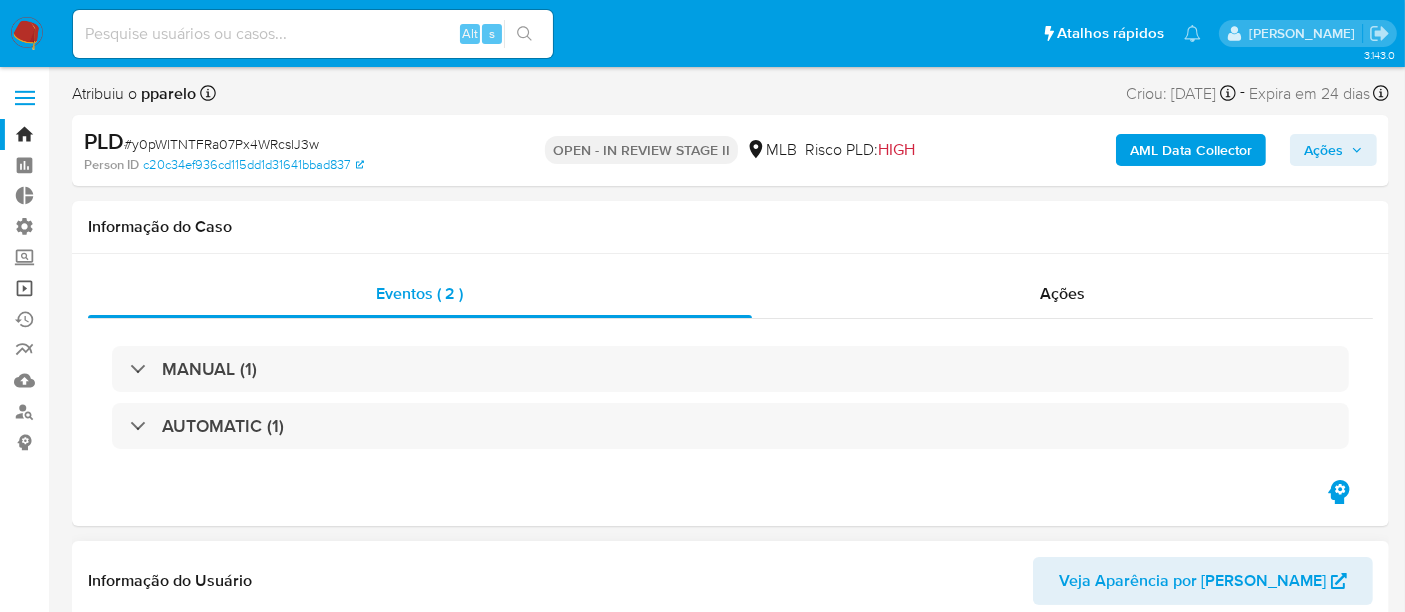 click on "Operações em massa" at bounding box center (119, 288) 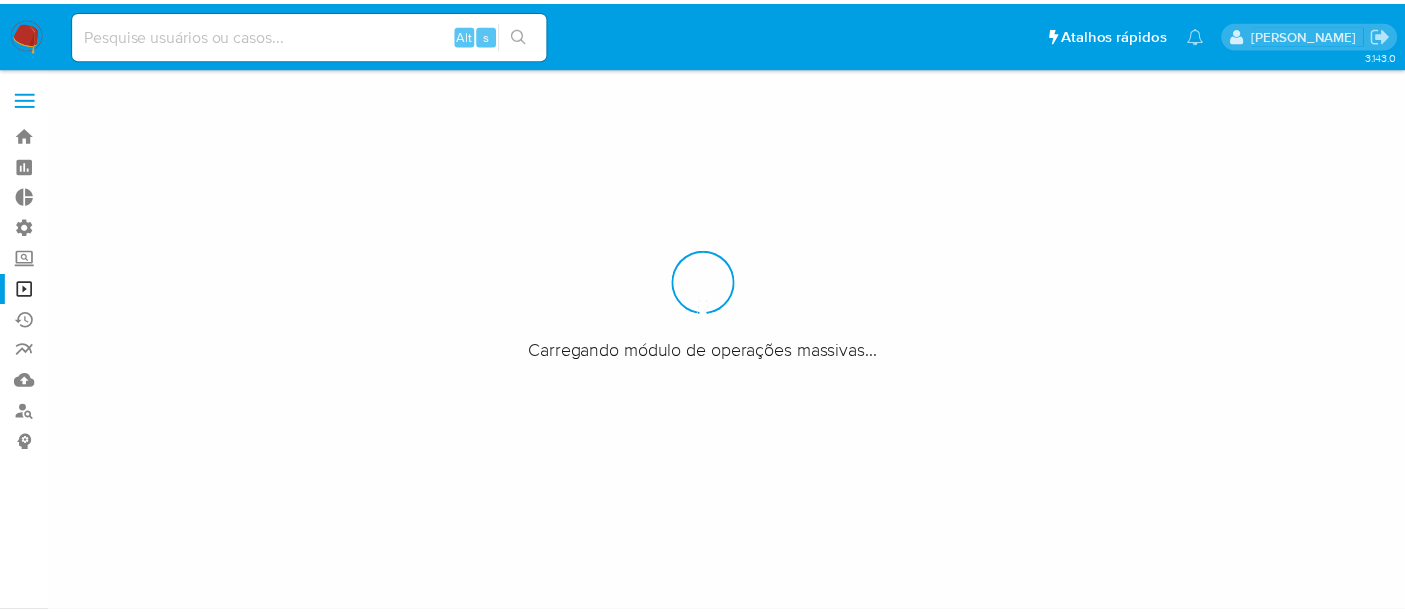 scroll, scrollTop: 0, scrollLeft: 0, axis: both 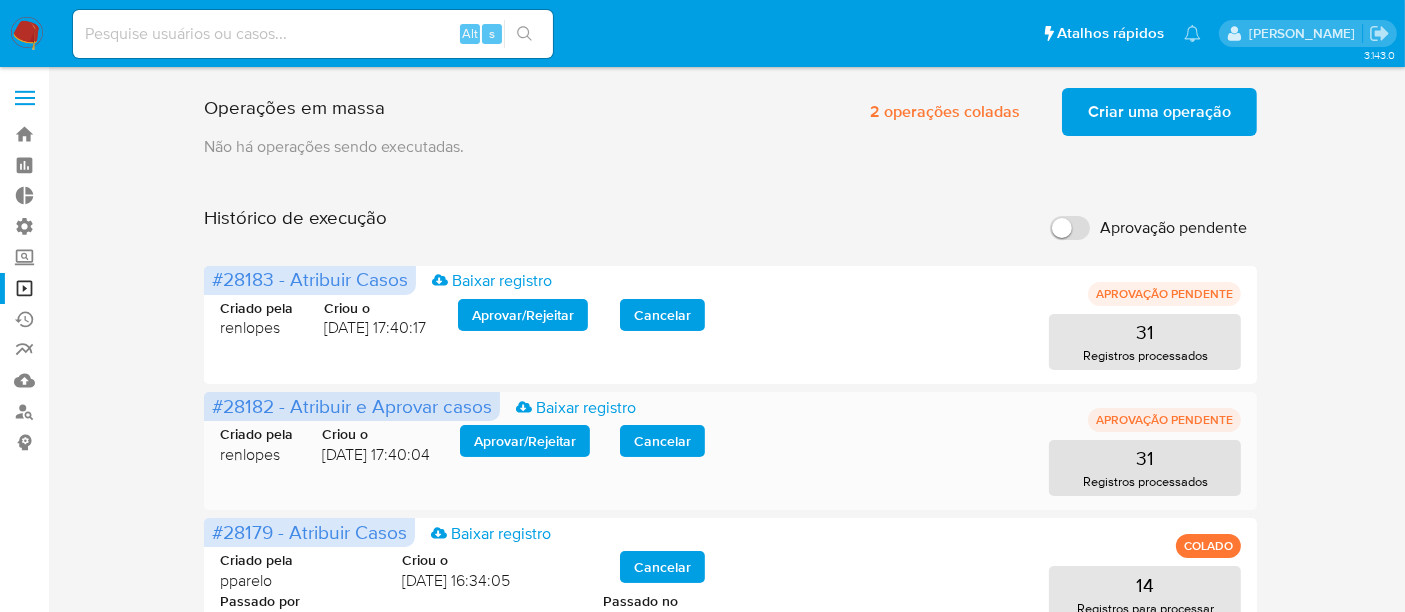 click on "Aprovar  /  Rejeitar" at bounding box center (525, 441) 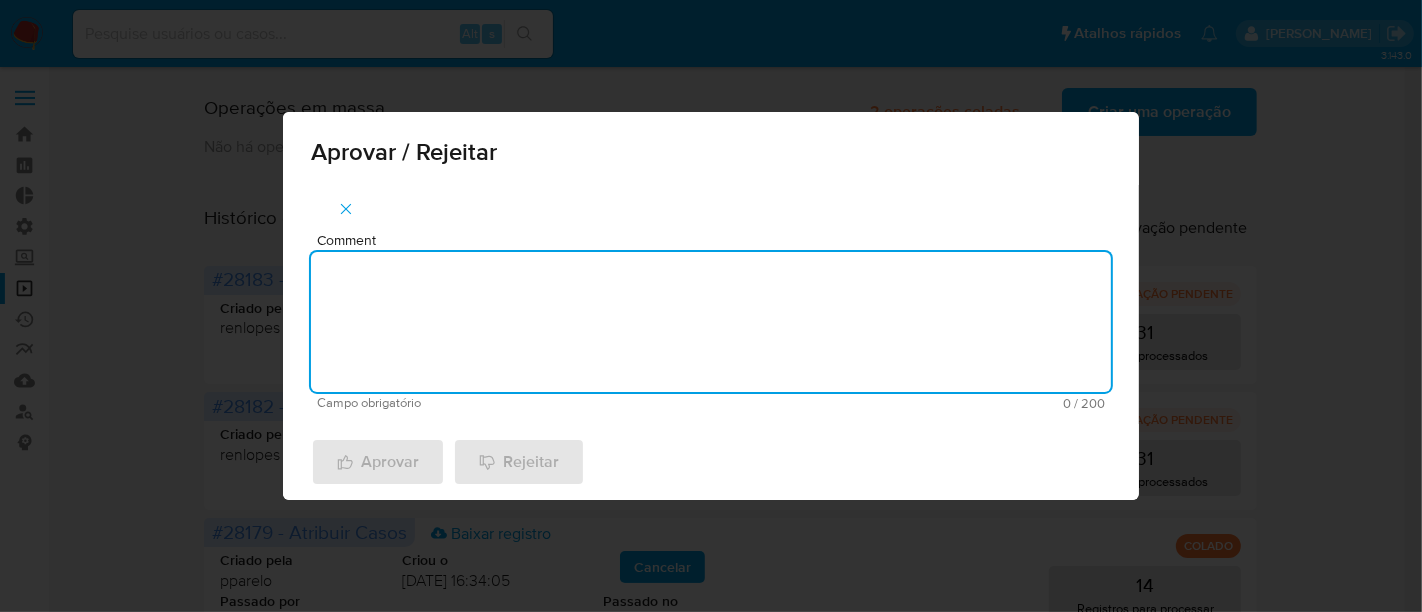 click on "Comment" at bounding box center [711, 322] 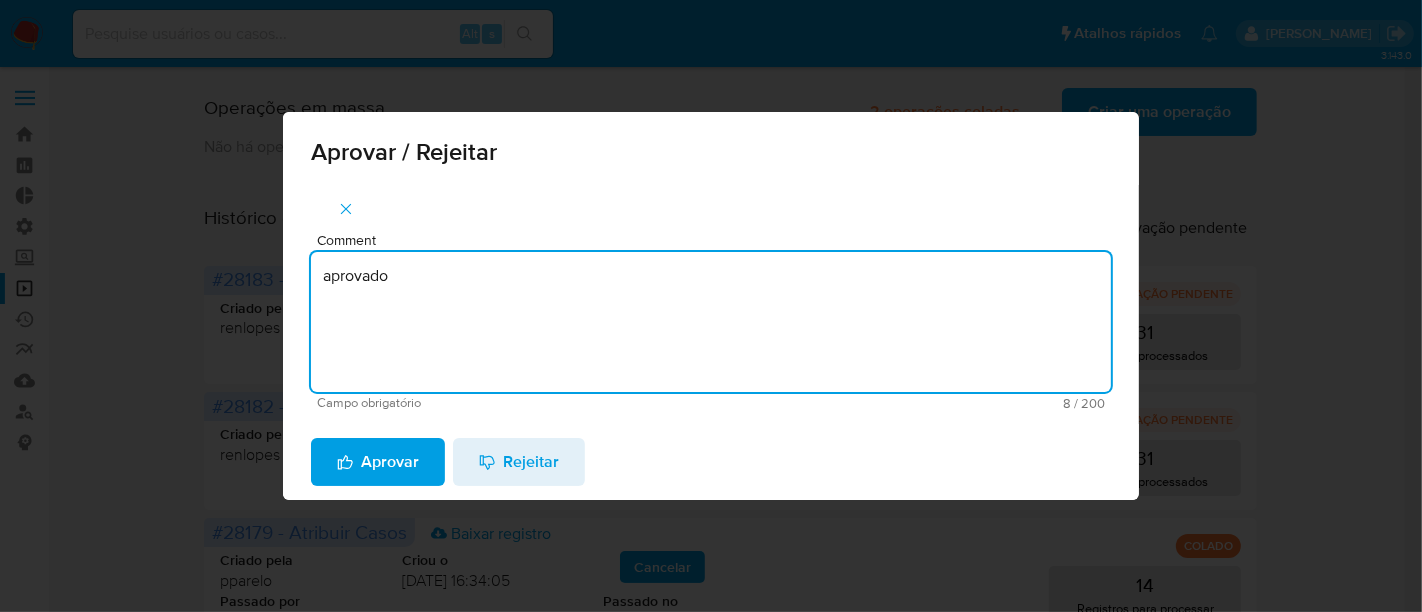 drag, startPoint x: 417, startPoint y: 275, endPoint x: 155, endPoint y: 270, distance: 262.0477 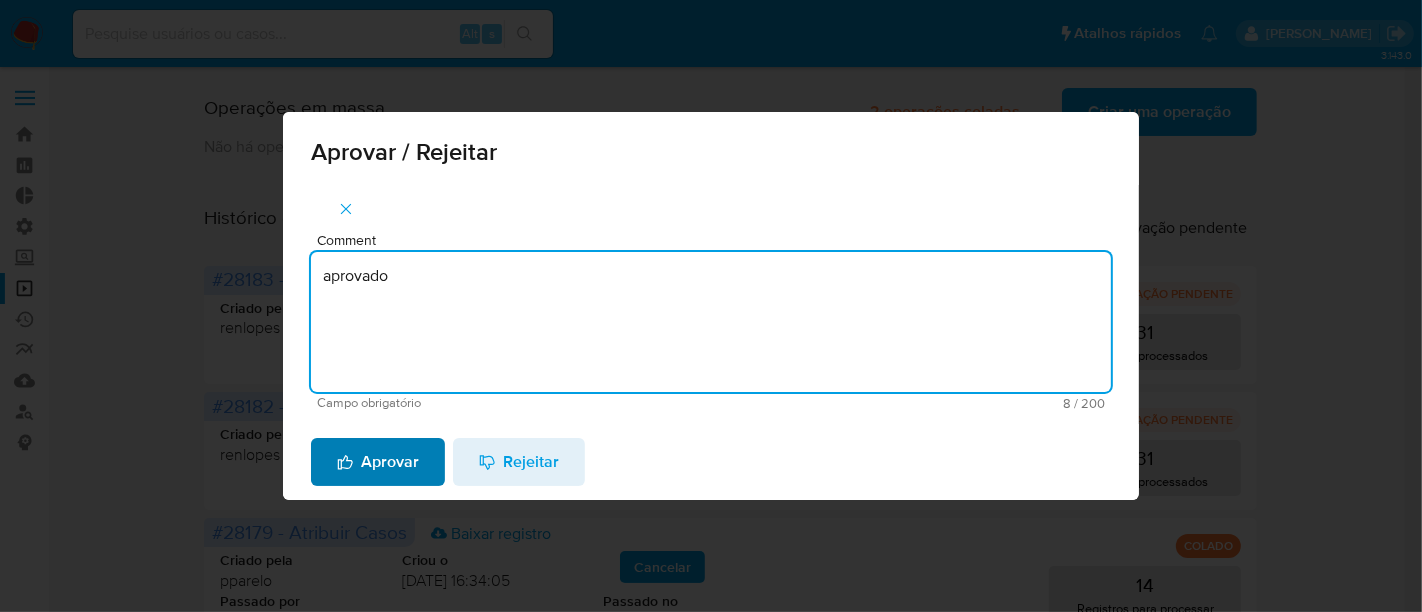 type on "aprovado" 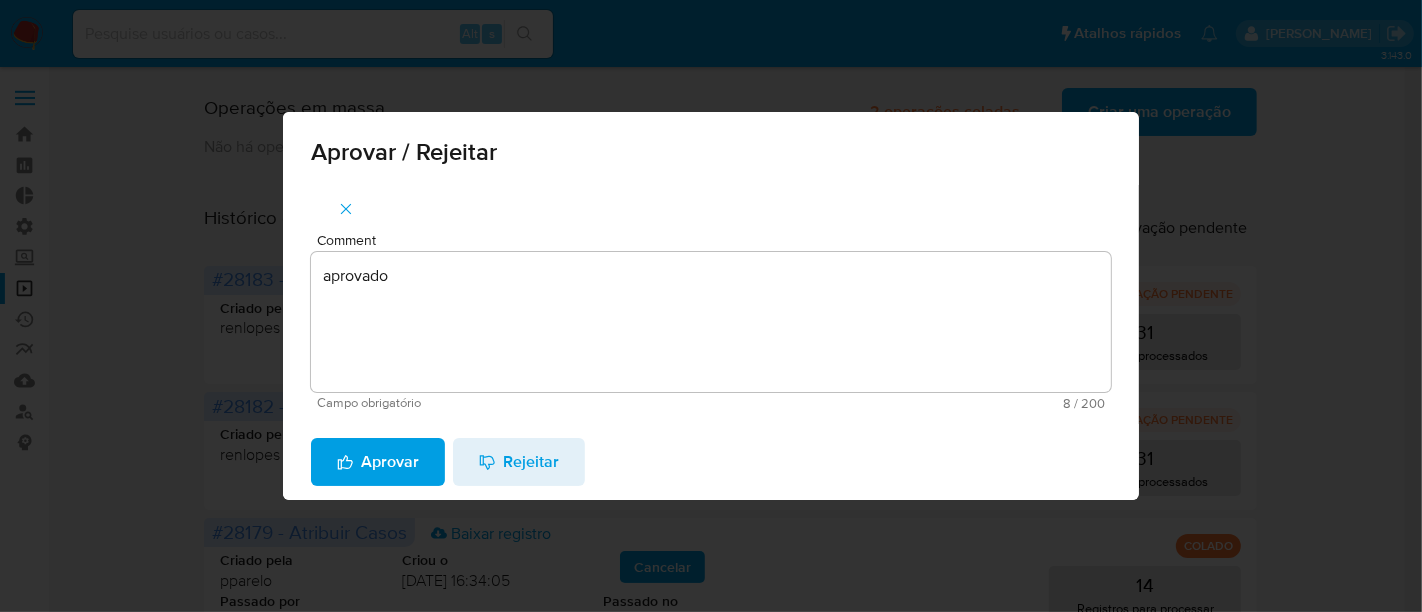 click on "Aprovar" at bounding box center (378, 462) 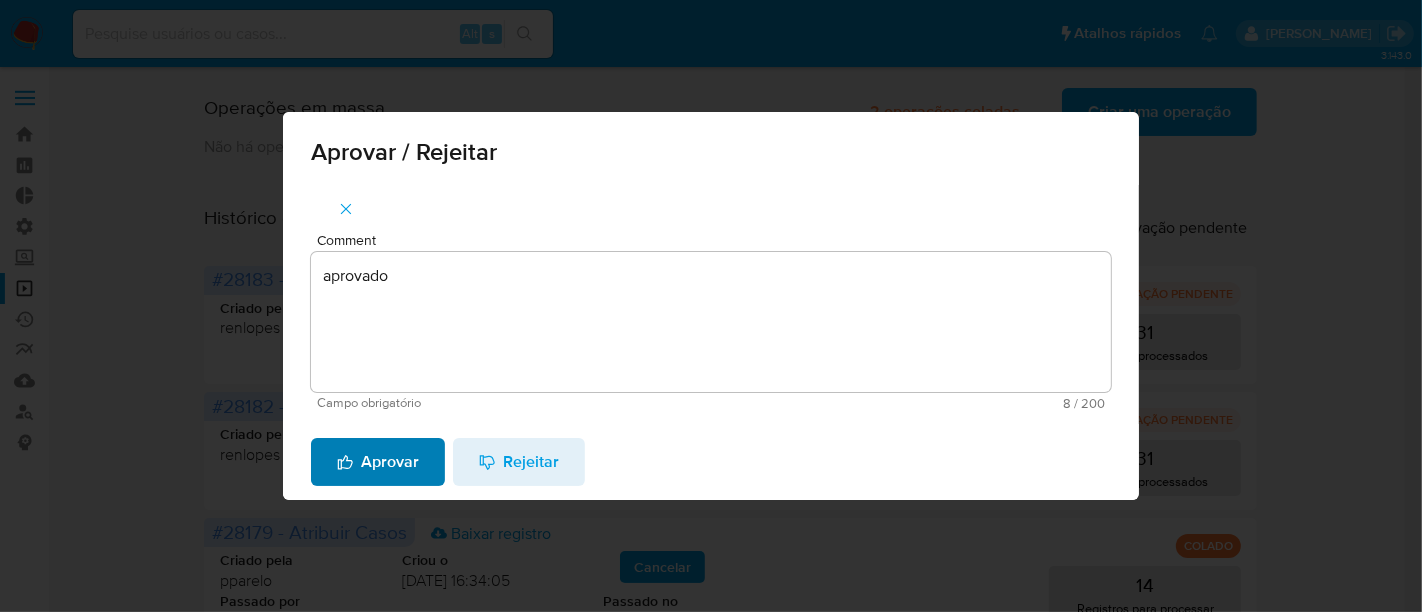 type 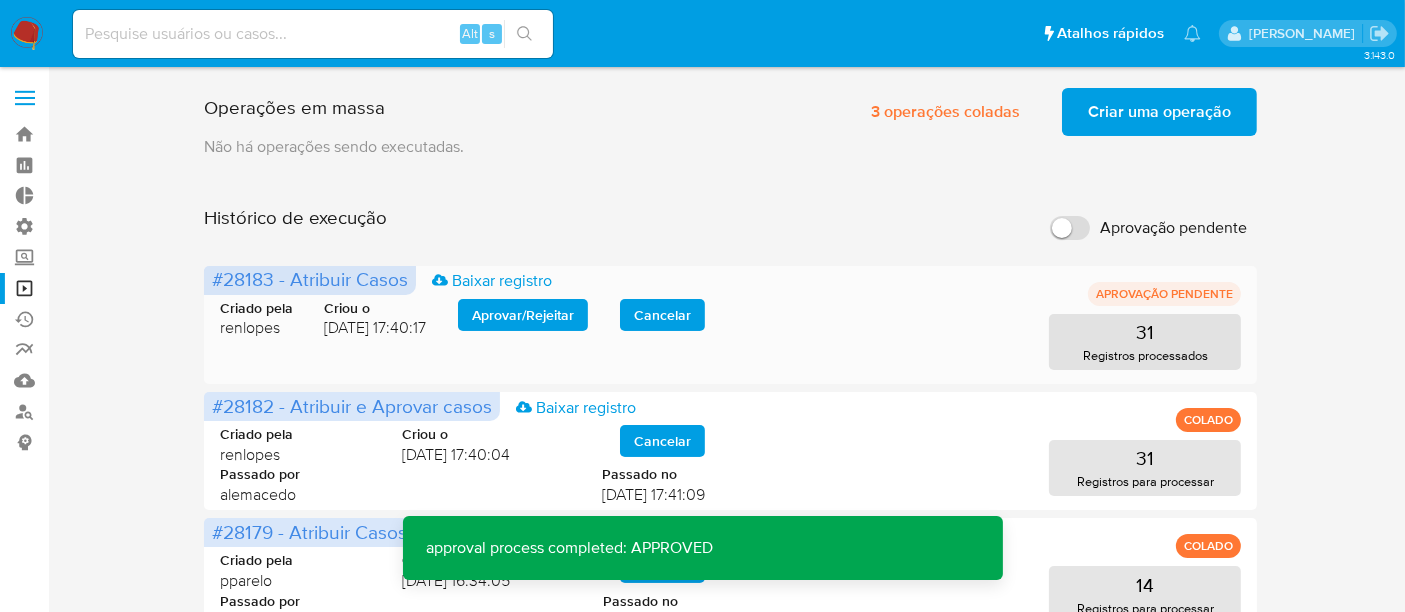 click on "Aprovar  /  Rejeitar" at bounding box center (523, 315) 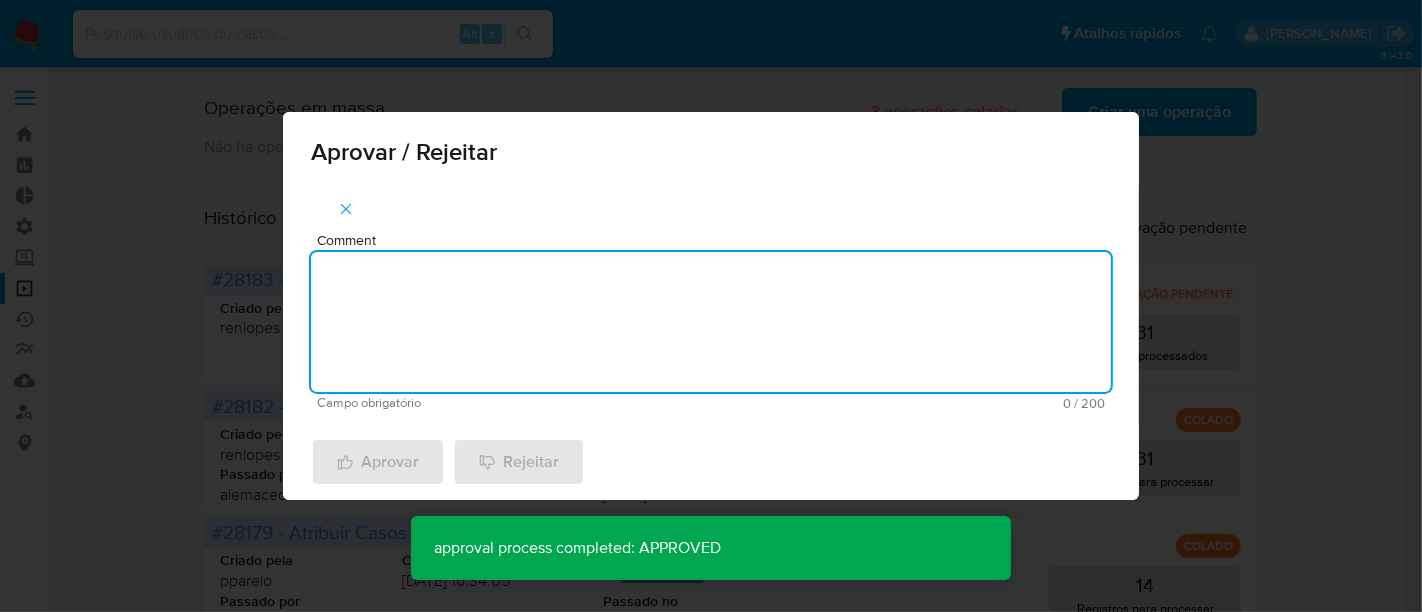 click on "Comment" at bounding box center (711, 322) 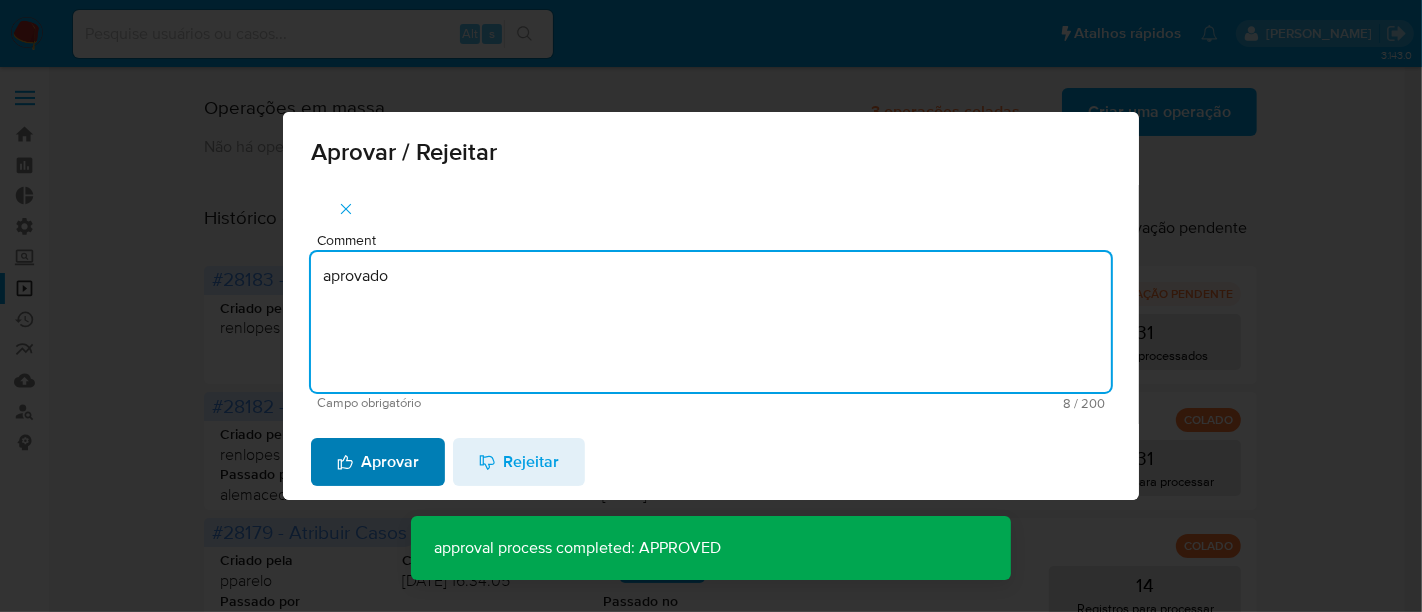 type on "aprovado" 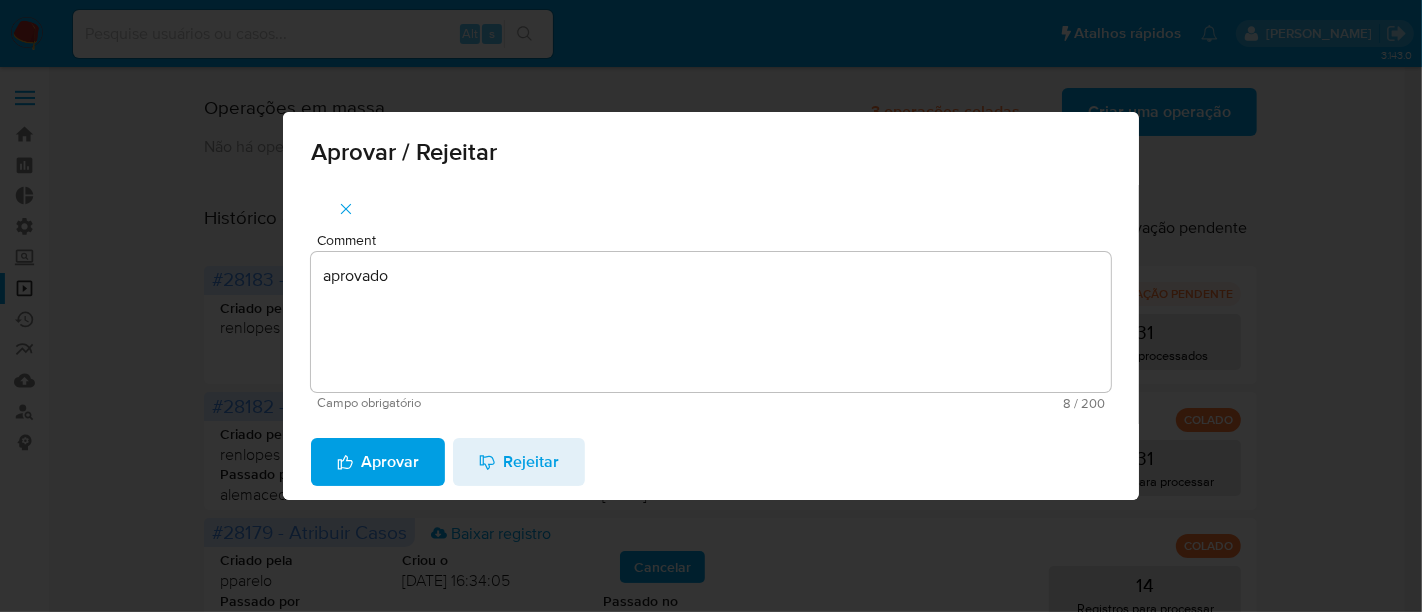 click on "Aprovar" at bounding box center [378, 462] 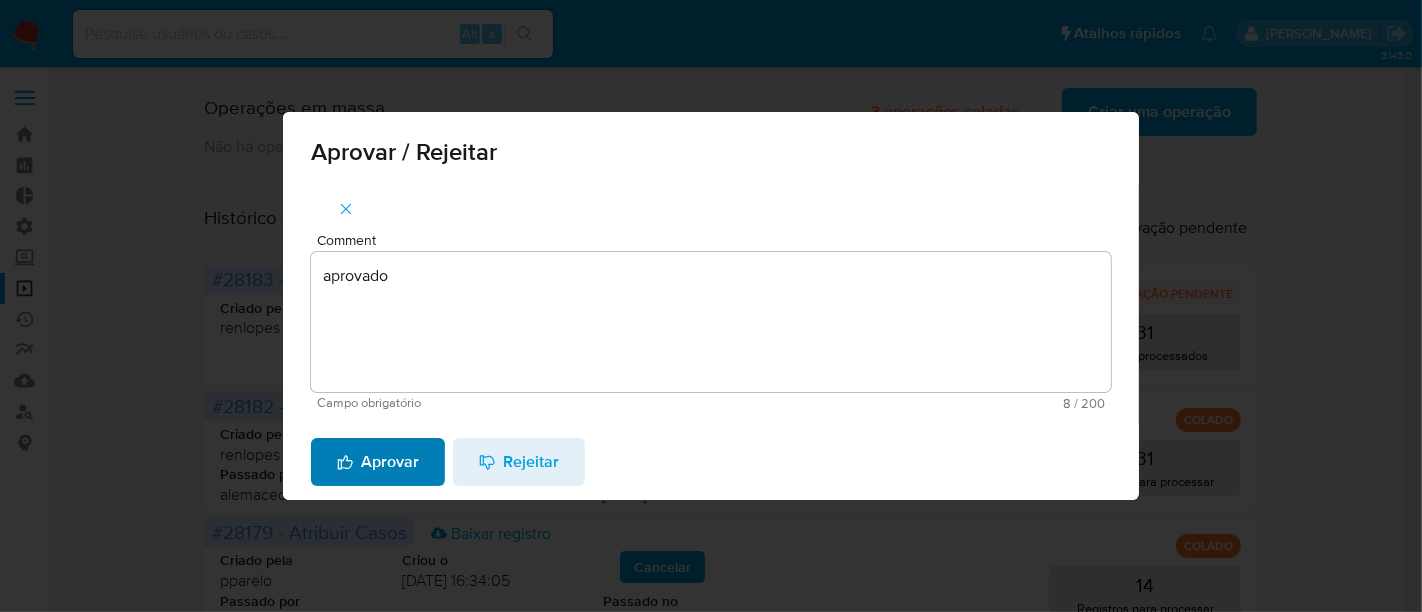 type 